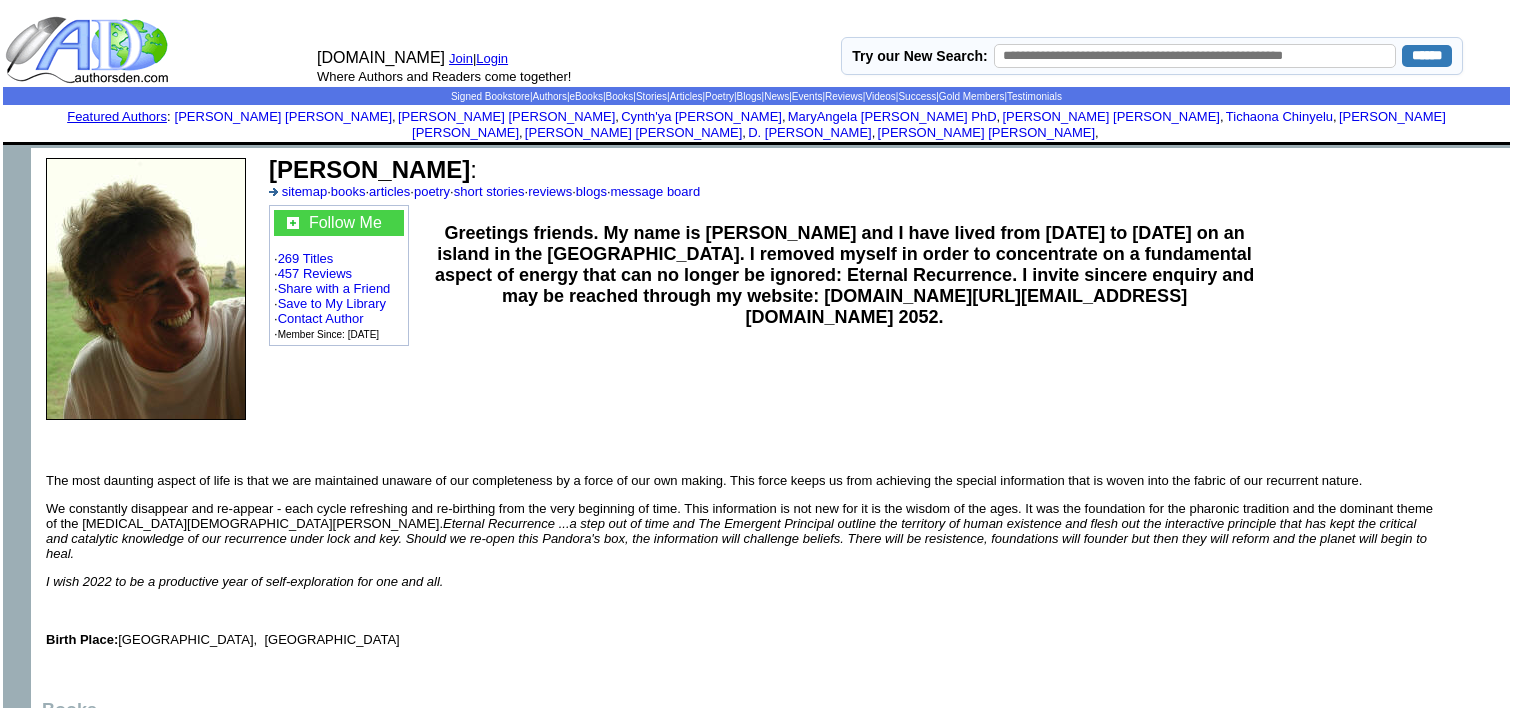 scroll, scrollTop: 0, scrollLeft: 0, axis: both 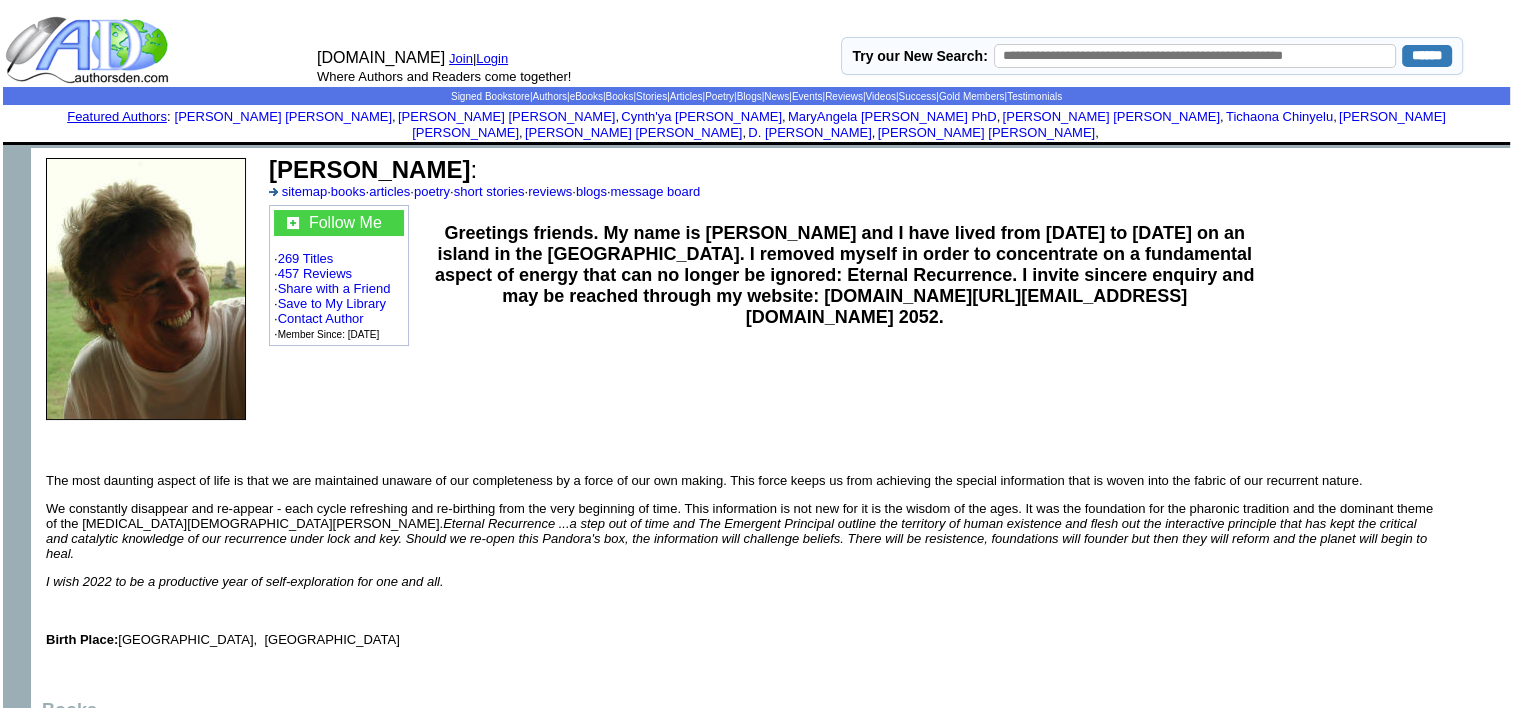 click on "Login" at bounding box center (492, 58) 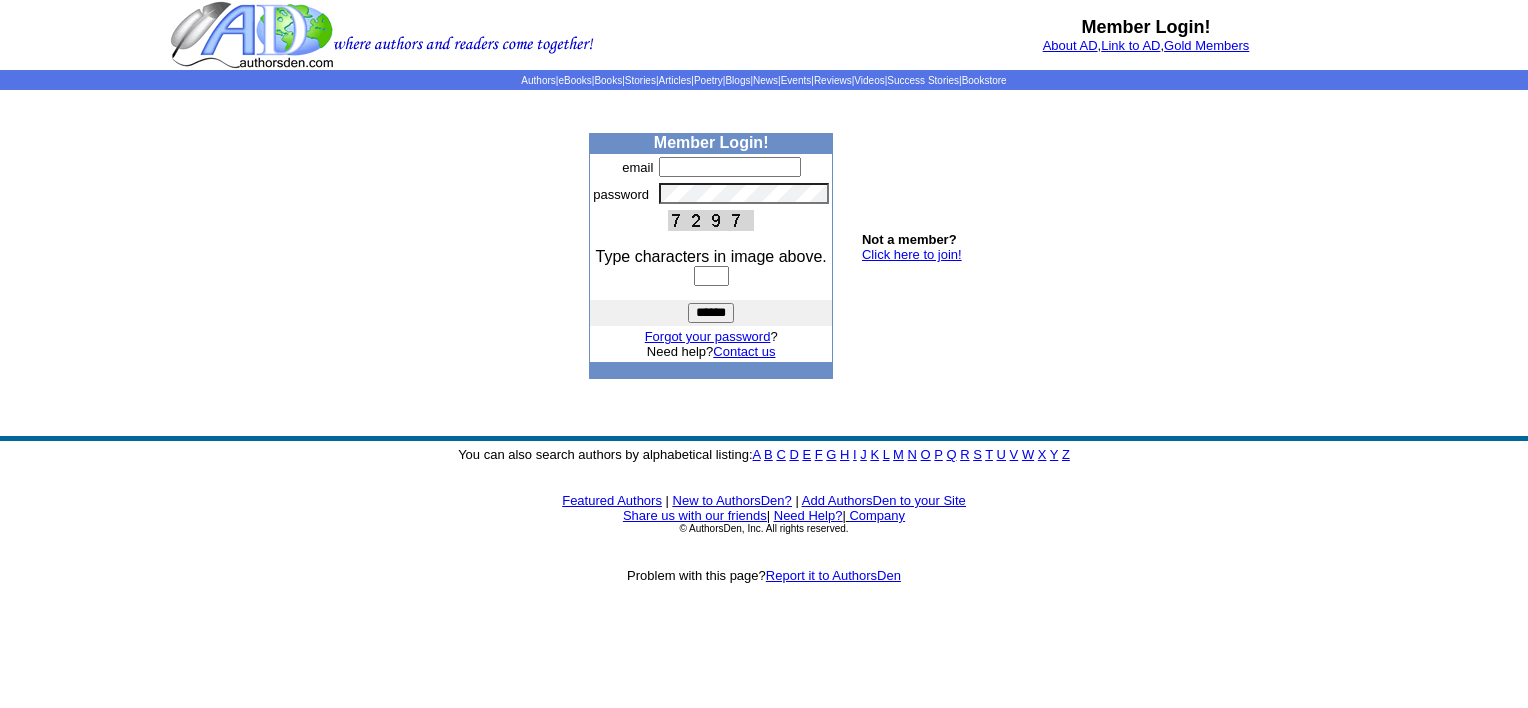scroll, scrollTop: 0, scrollLeft: 0, axis: both 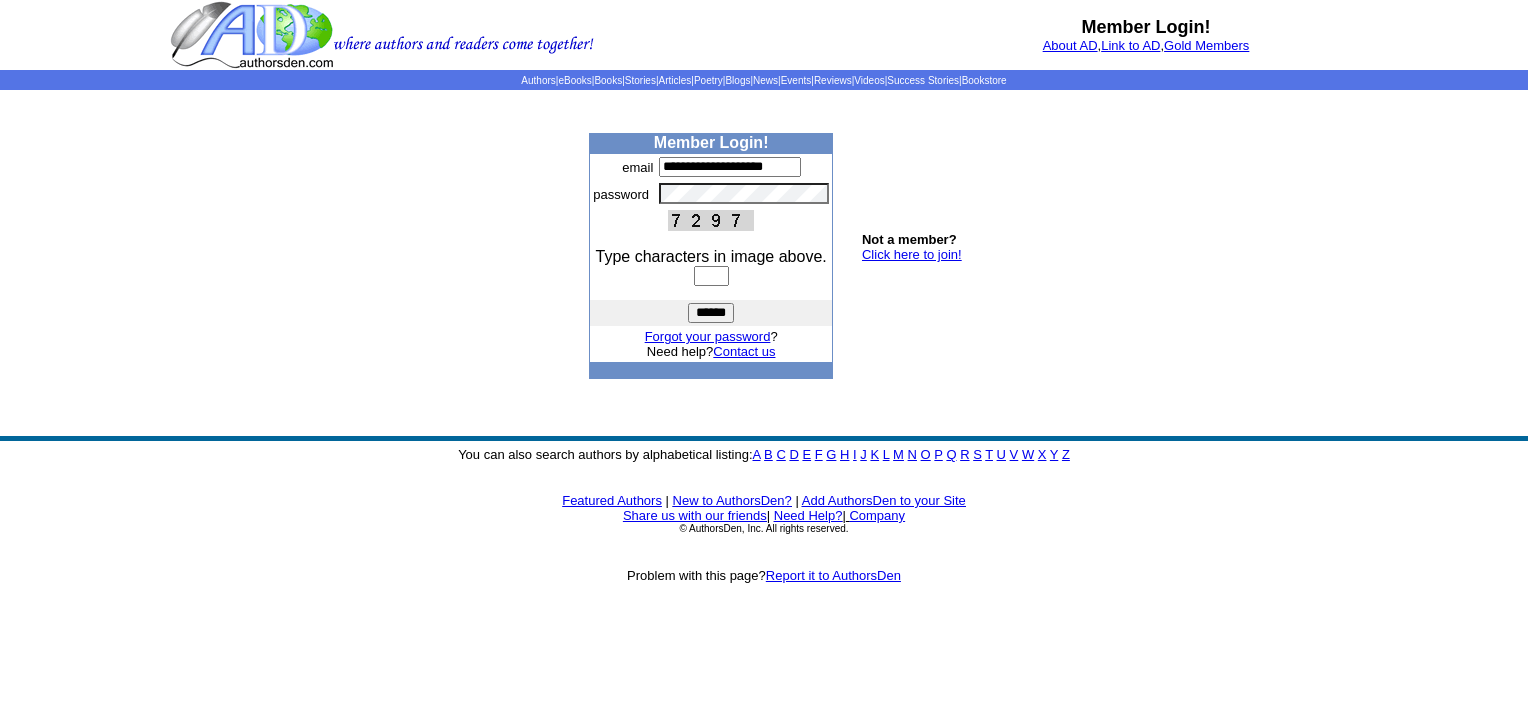 click at bounding box center (711, 276) 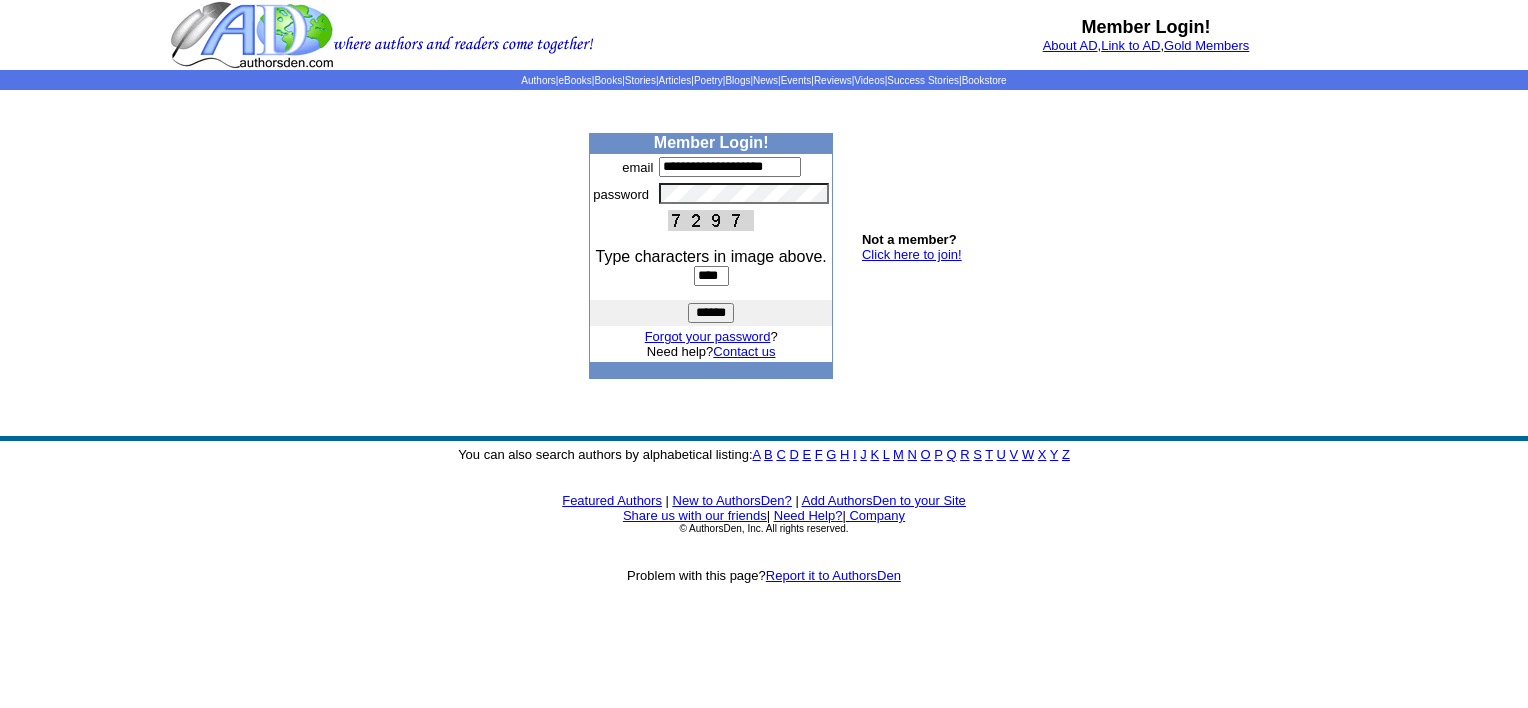 type on "****" 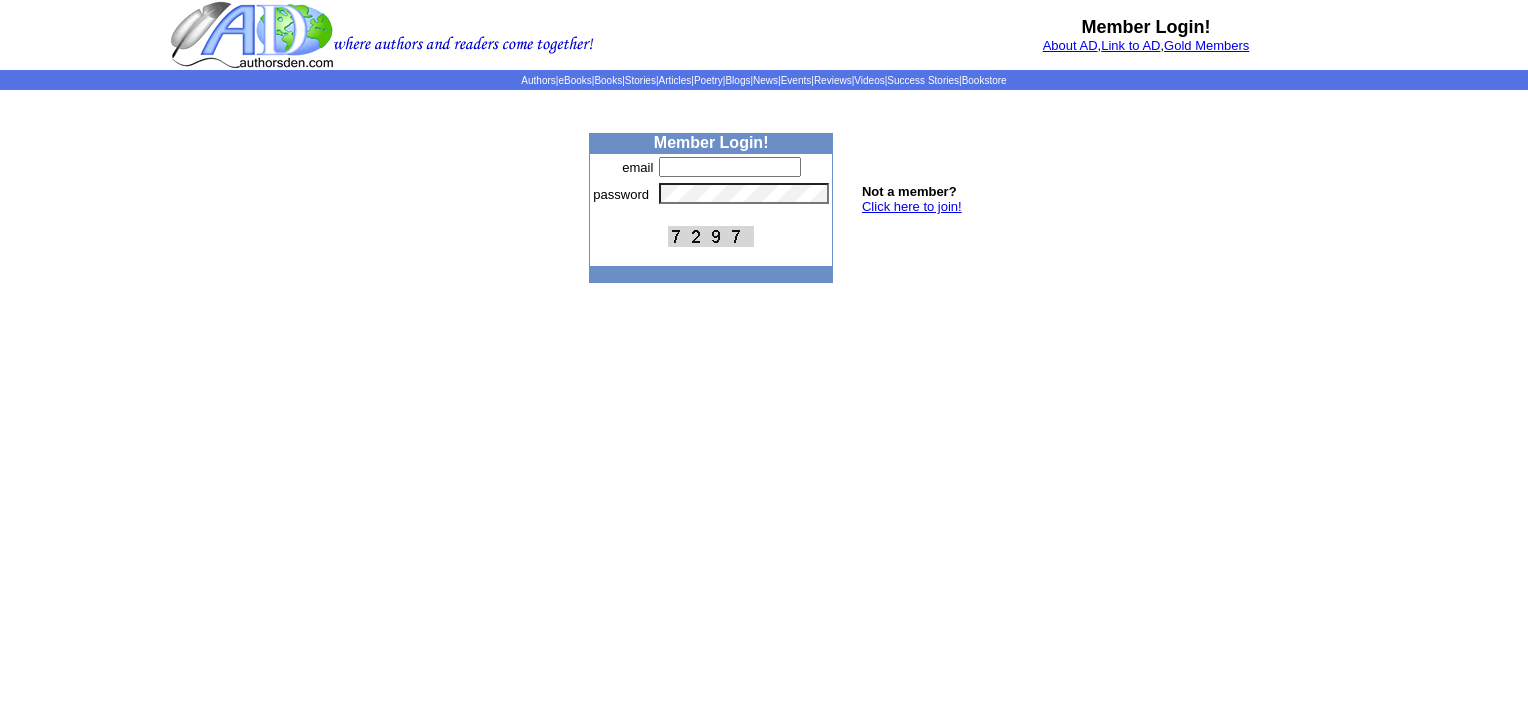 scroll, scrollTop: 0, scrollLeft: 0, axis: both 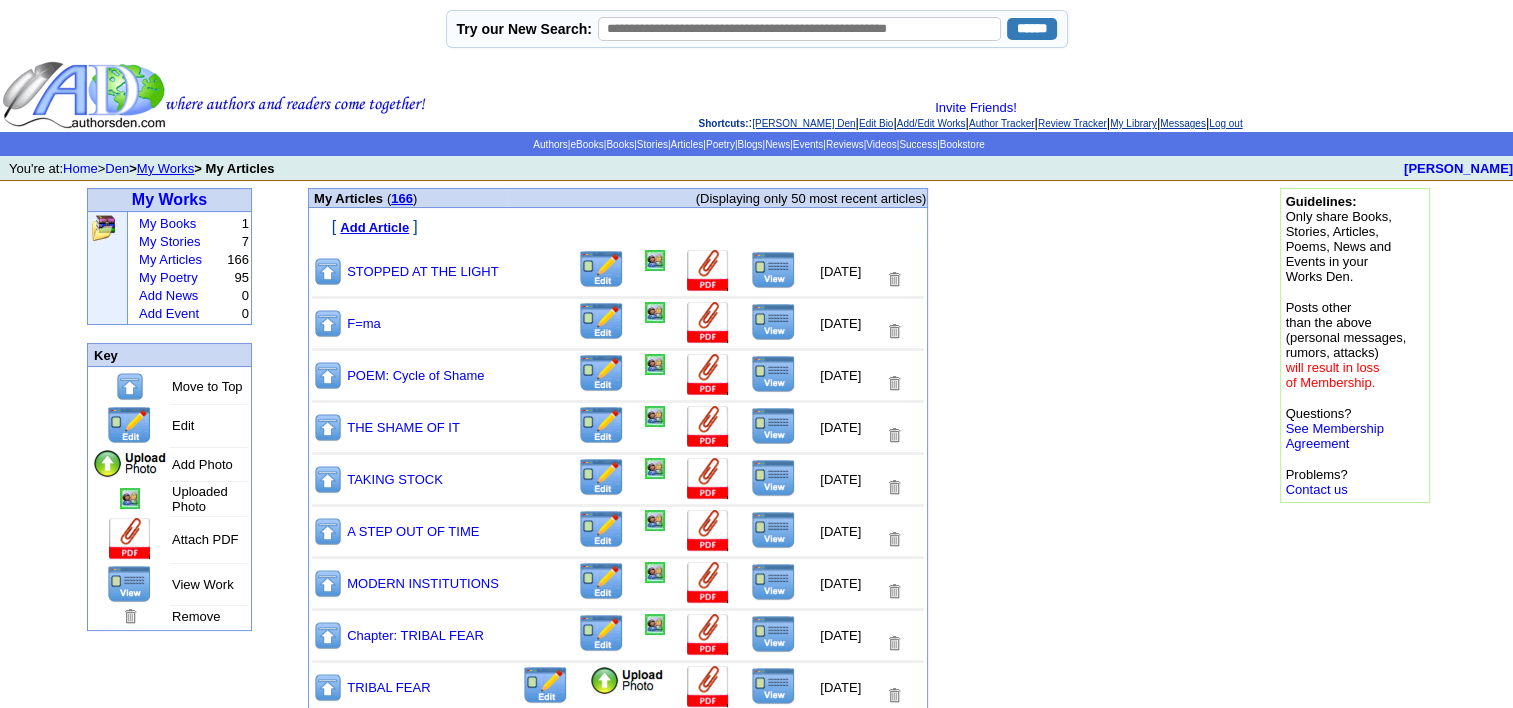 click on "Add Article" at bounding box center (374, 227) 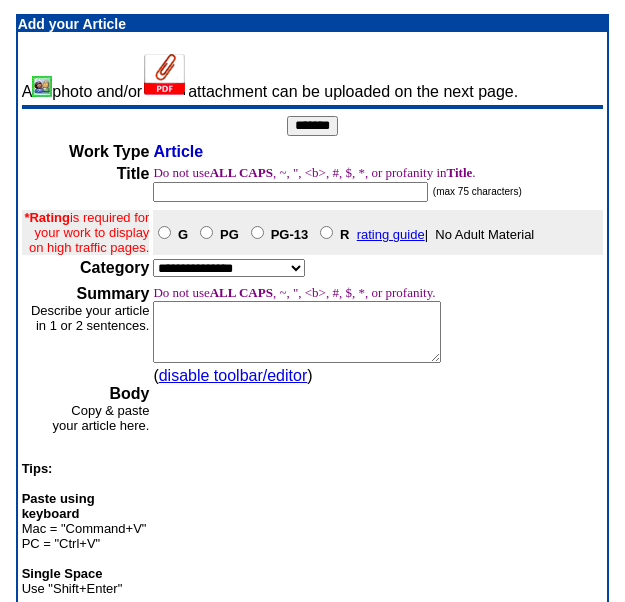scroll, scrollTop: 0, scrollLeft: 0, axis: both 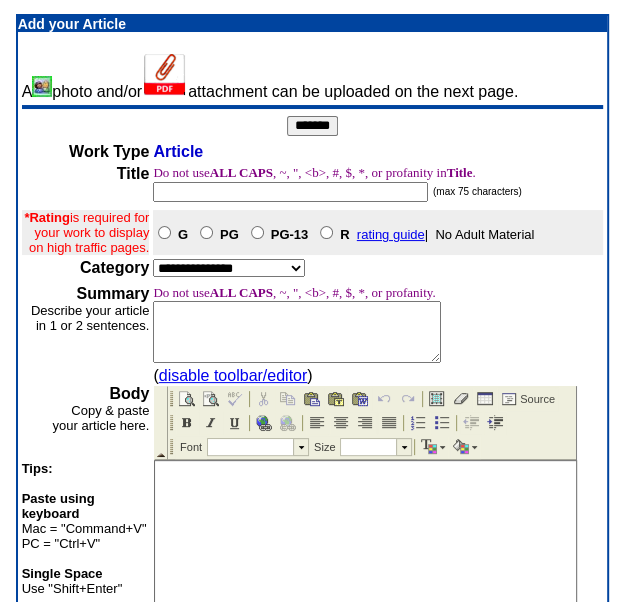 click at bounding box center [290, 192] 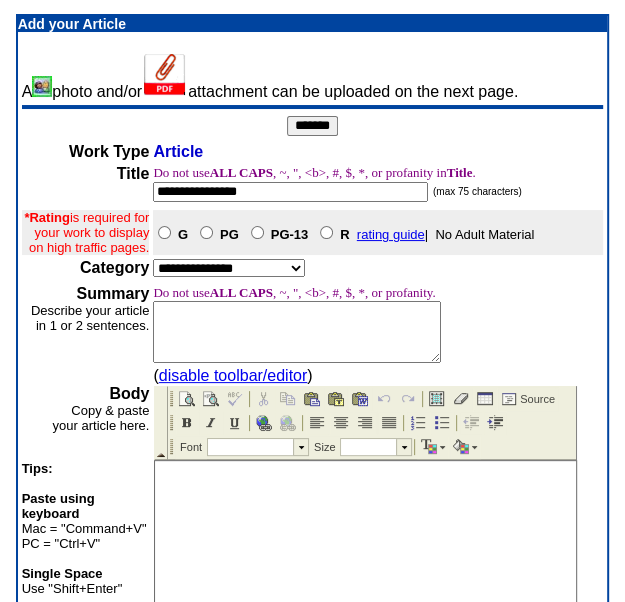 type on "**********" 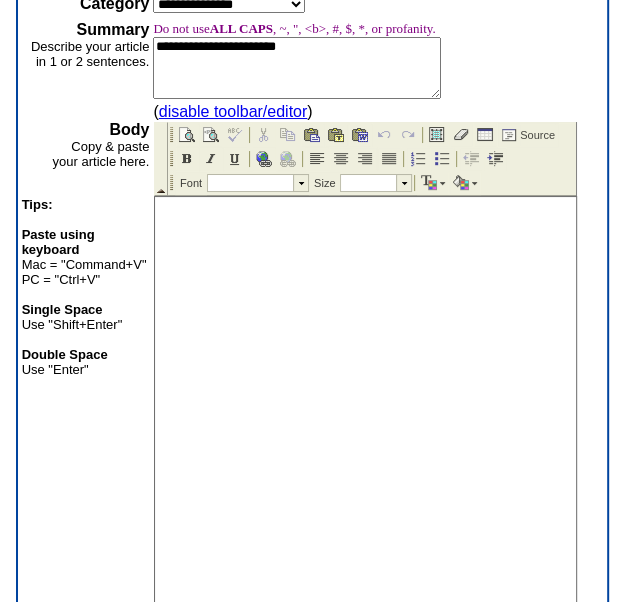scroll, scrollTop: 300, scrollLeft: 0, axis: vertical 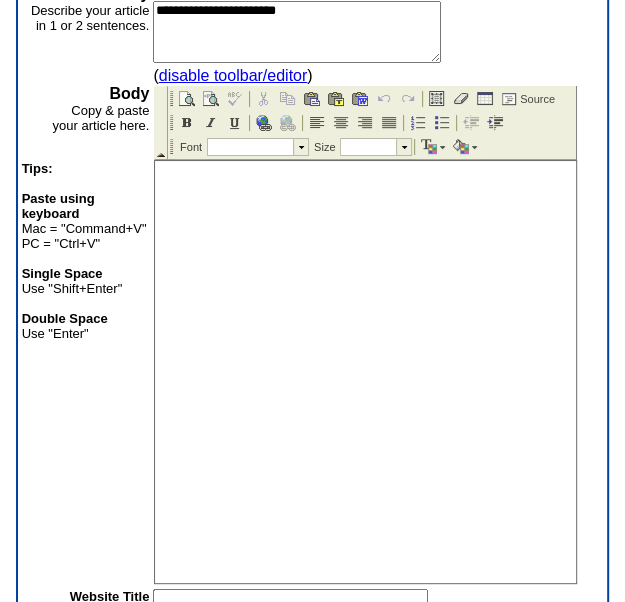 type on "**********" 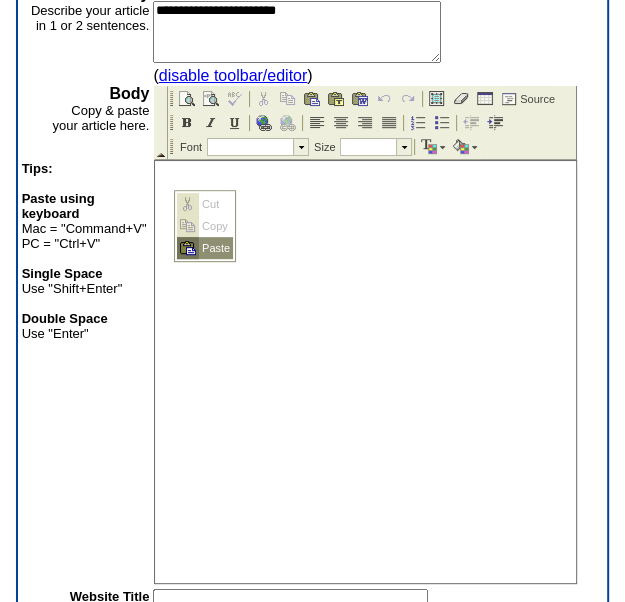 click on "Paste" at bounding box center (216, 248) 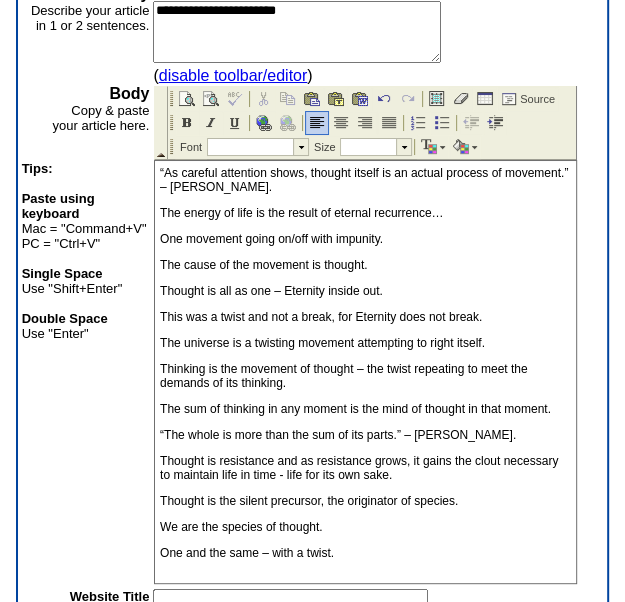 scroll, scrollTop: 0, scrollLeft: 0, axis: both 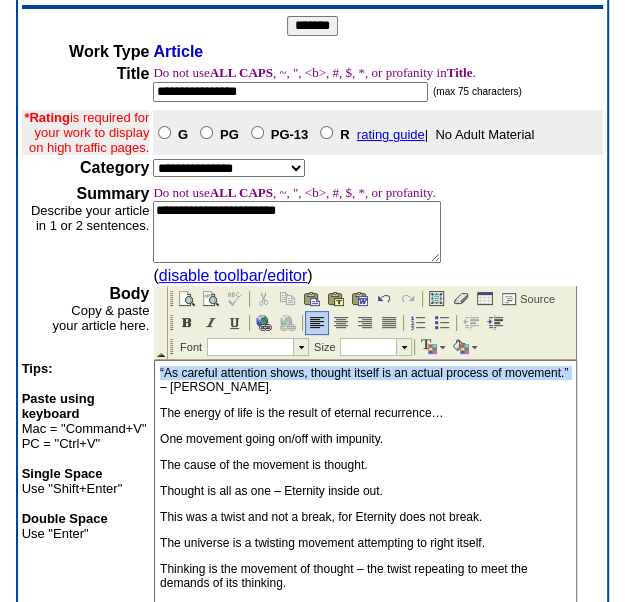 drag, startPoint x: 161, startPoint y: 371, endPoint x: 578, endPoint y: 363, distance: 417.07672 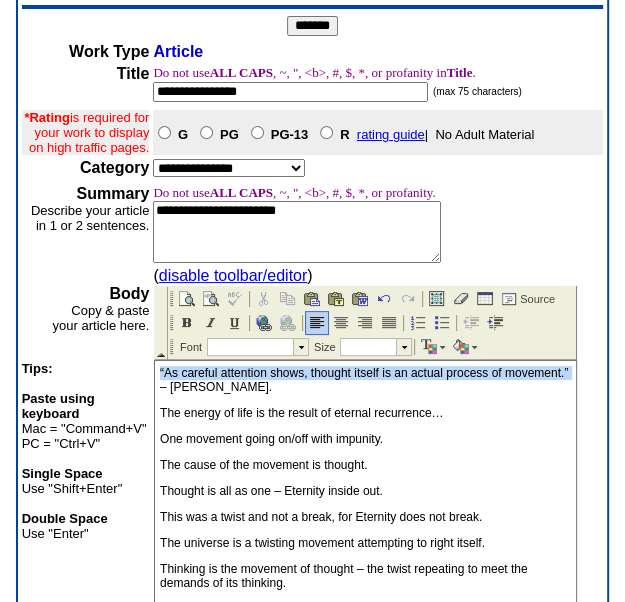 click on "“As careful attention shows, thought itself is an actual process of movement.” – [PERSON_NAME]. The energy of life is the result of eternal recurrence… One movement going on/off with impunity. The cause of the movement is thought. Thought is all as one – Eternity inside out. This was a twist and not a break, for Eternity does not break. The universe is a twisting movement attempting to right itself. Thinking is the movement of thought – the twist repeating to meet the demands of its thinking. The sum of thinking in any moment is the mind of thought in that moment. “The whole is more than the sum of its parts.” – [PERSON_NAME]. Thought is resistance and as resistance grows, it gains the clout necessary to maintain life in time - life for its own sake. Thought is the silent precursor, the originator of species. We are the species of thought. One and the same – with a twist." 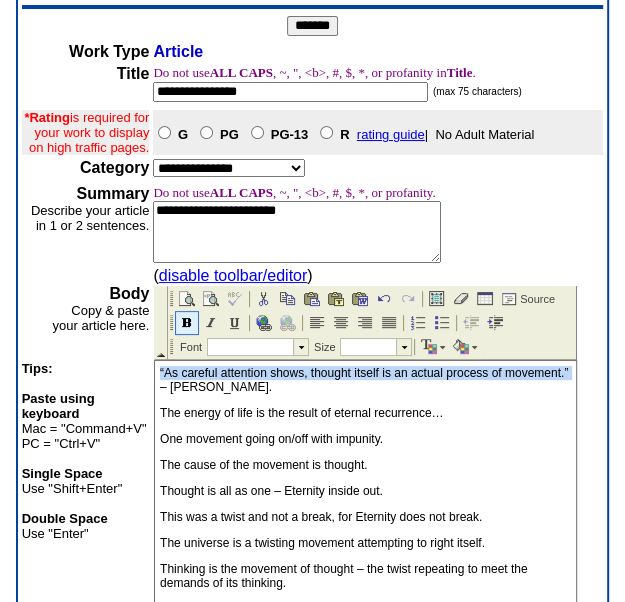 click at bounding box center (187, 323) 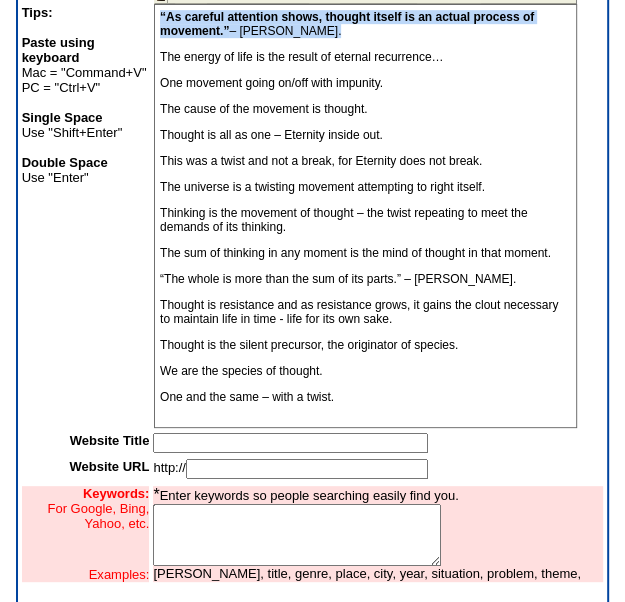 scroll, scrollTop: 500, scrollLeft: 0, axis: vertical 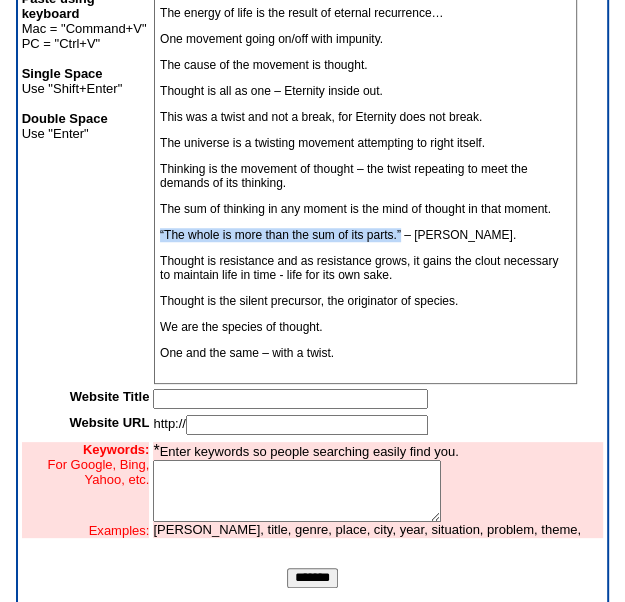 drag, startPoint x: 158, startPoint y: 225, endPoint x: 400, endPoint y: 219, distance: 242.07437 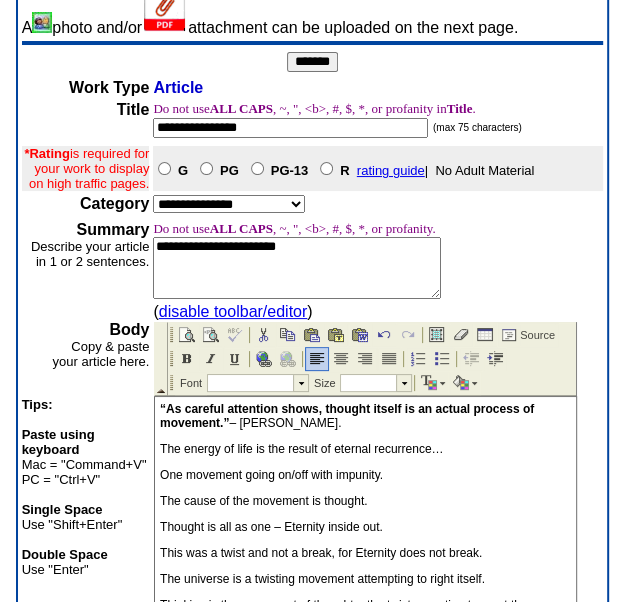 scroll, scrollTop: 100, scrollLeft: 0, axis: vertical 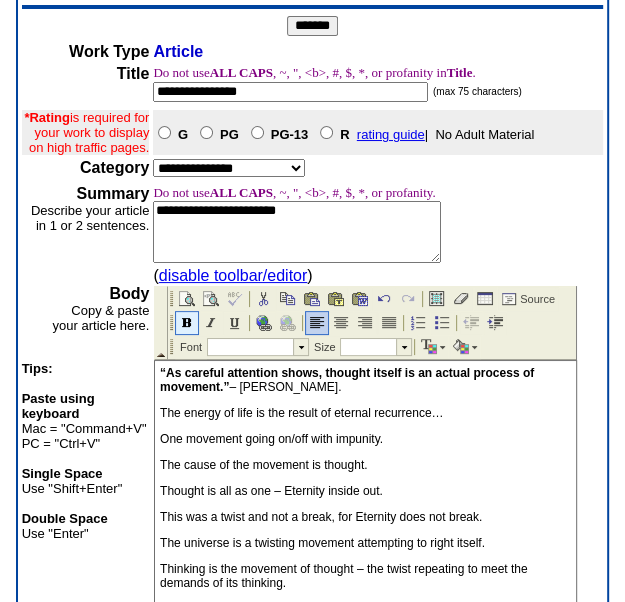 click at bounding box center (187, 323) 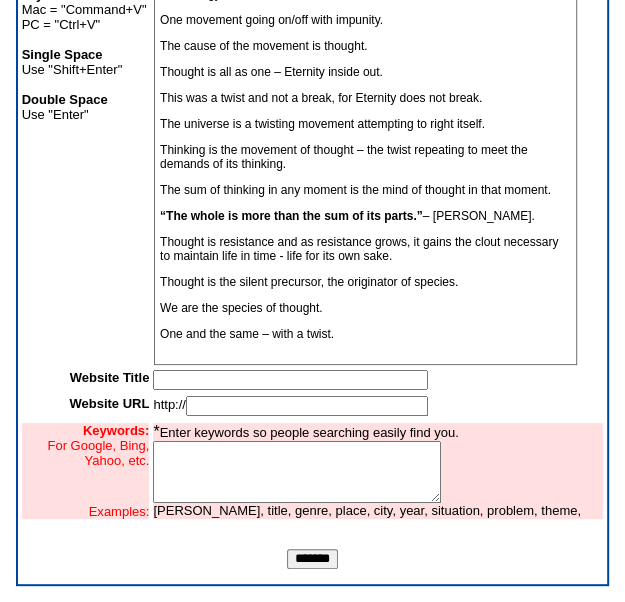 scroll, scrollTop: 542, scrollLeft: 0, axis: vertical 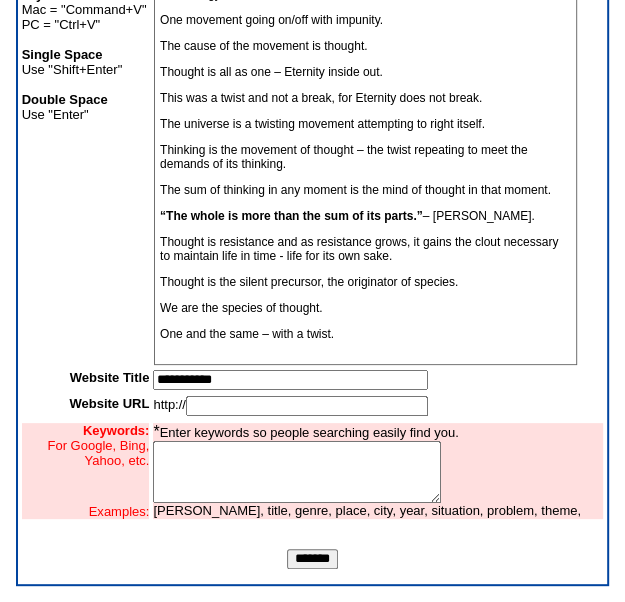 click at bounding box center (307, 406) 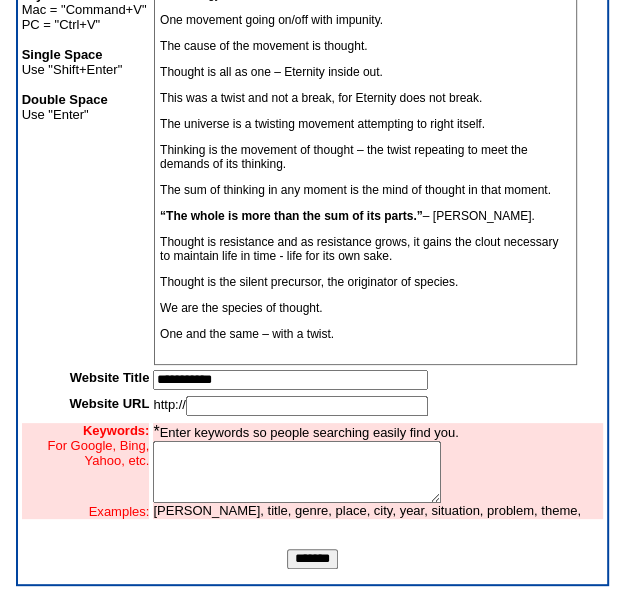 type on "**********" 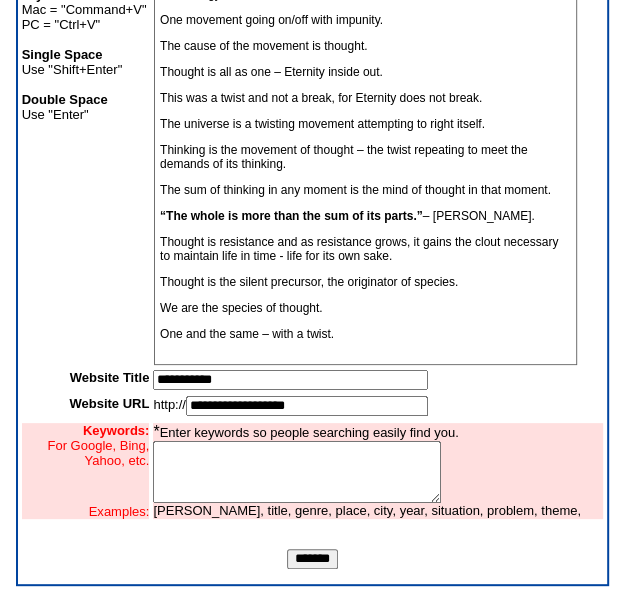 click at bounding box center (297, 472) 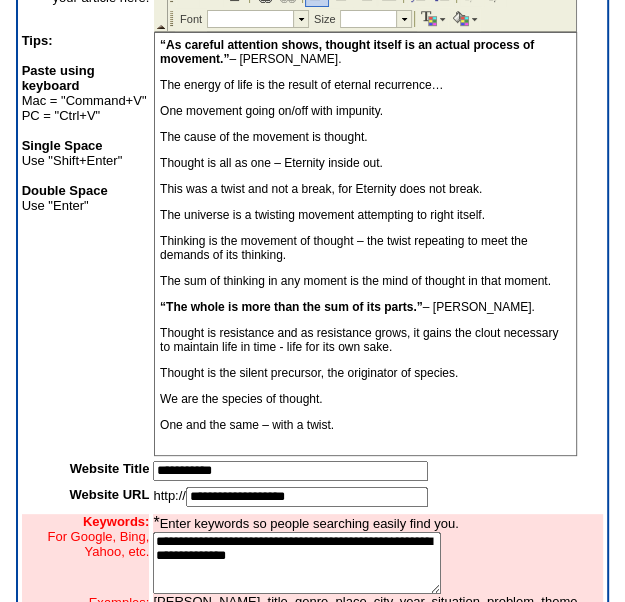scroll, scrollTop: 542, scrollLeft: 0, axis: vertical 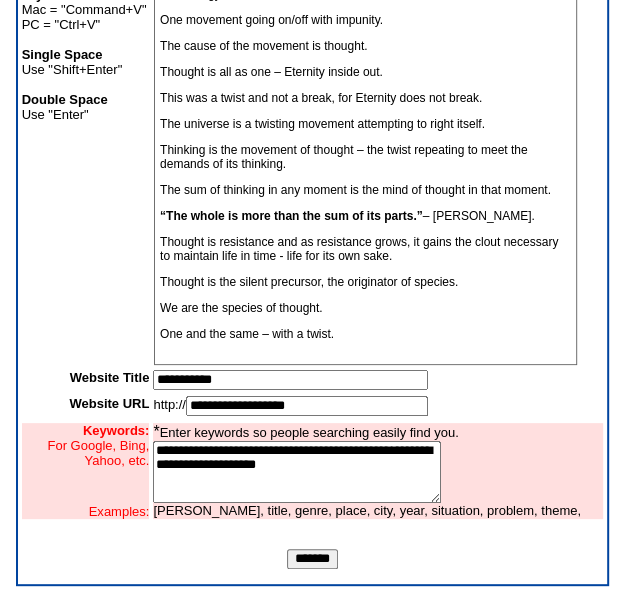type on "**********" 